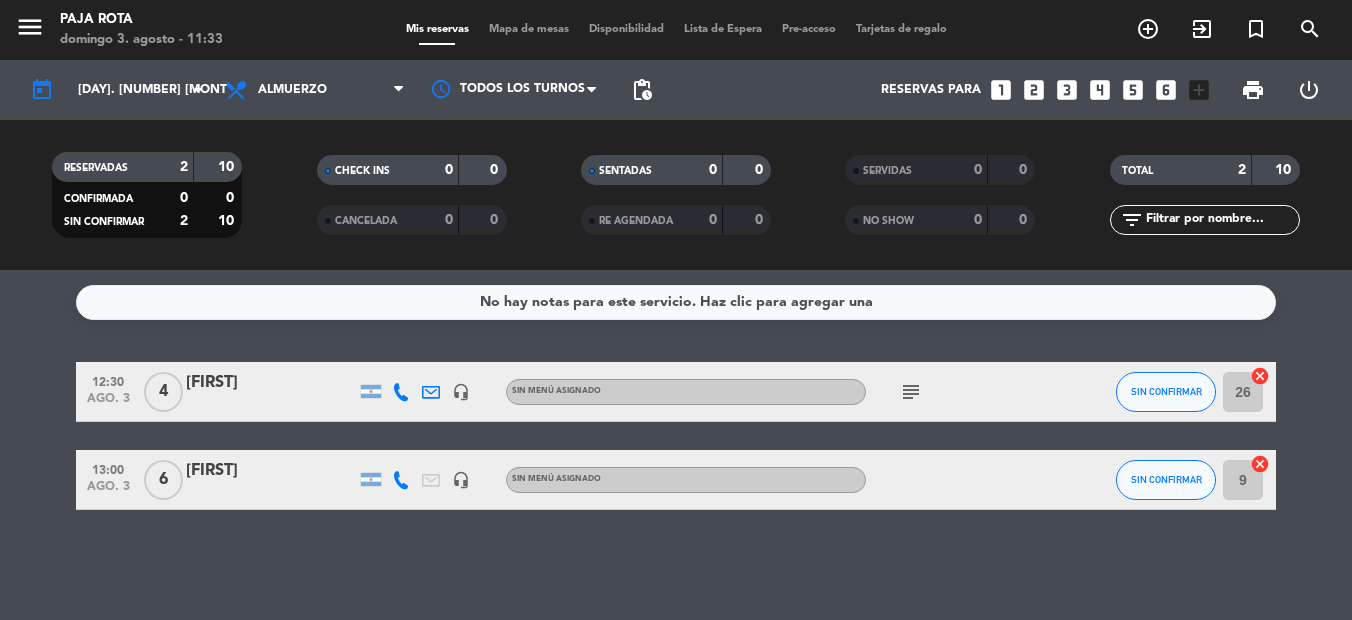 scroll, scrollTop: 0, scrollLeft: 0, axis: both 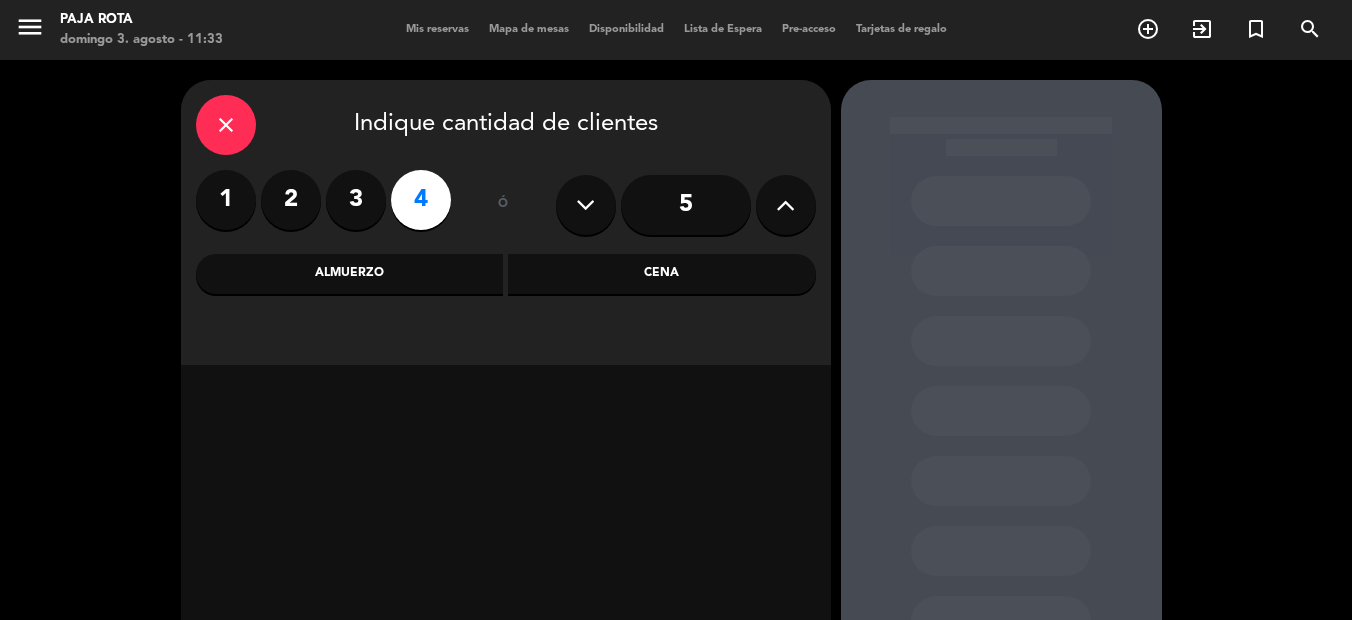 click on "Almuerzo" at bounding box center (350, 274) 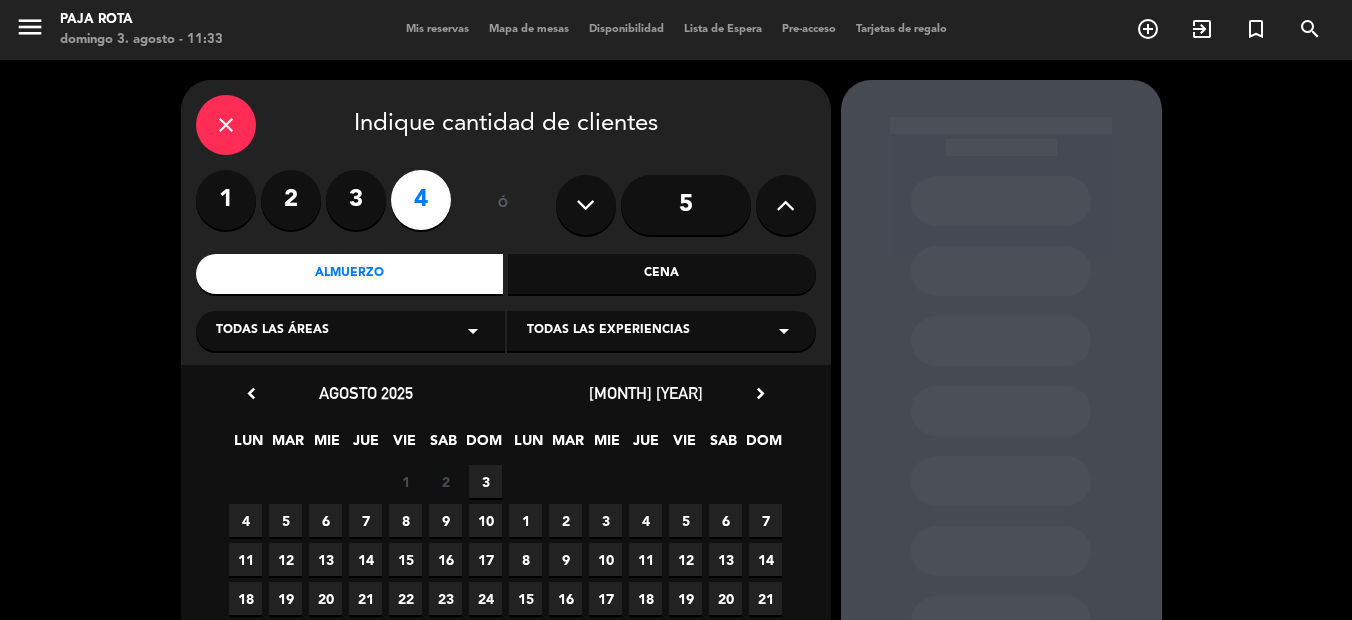 click on "3" at bounding box center [485, 481] 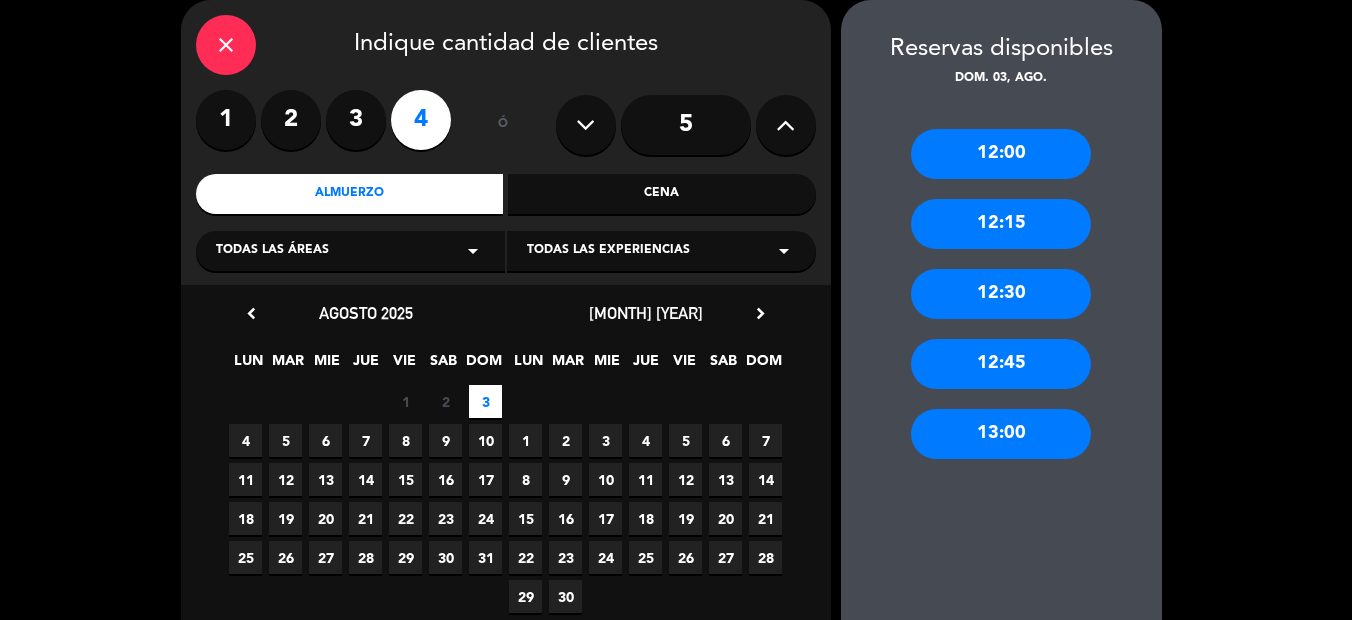 click on "13:00" at bounding box center (1001, 434) 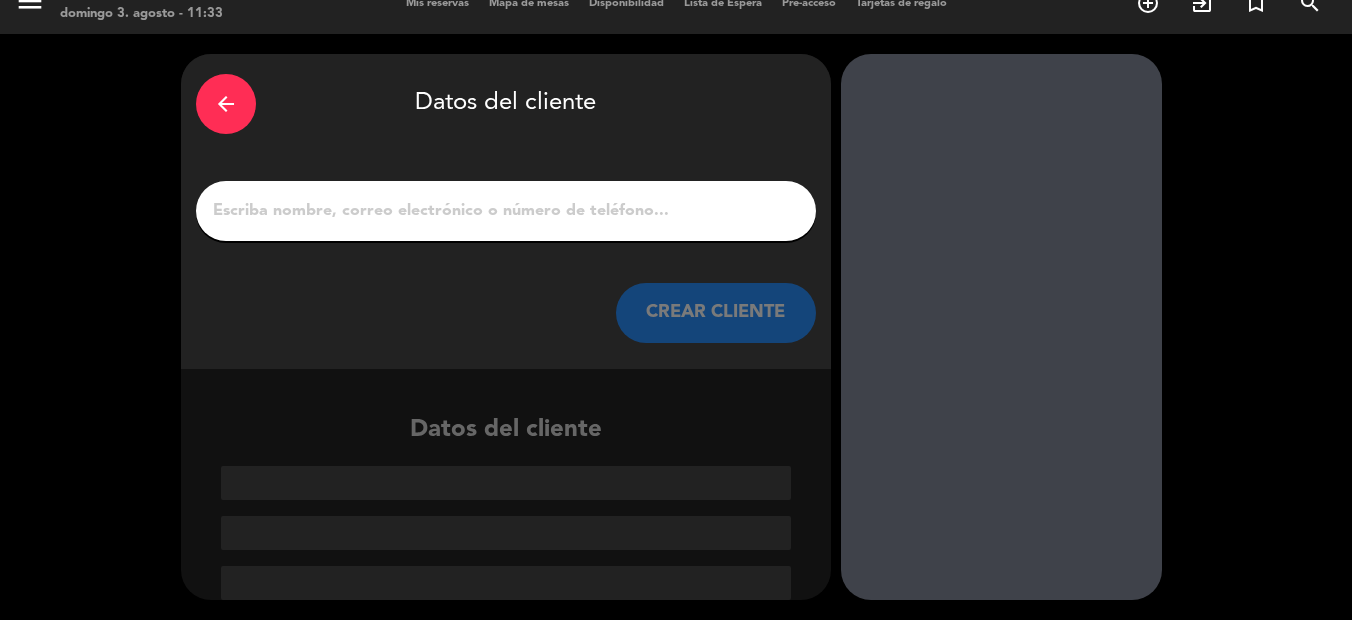 click on "1" at bounding box center [506, 211] 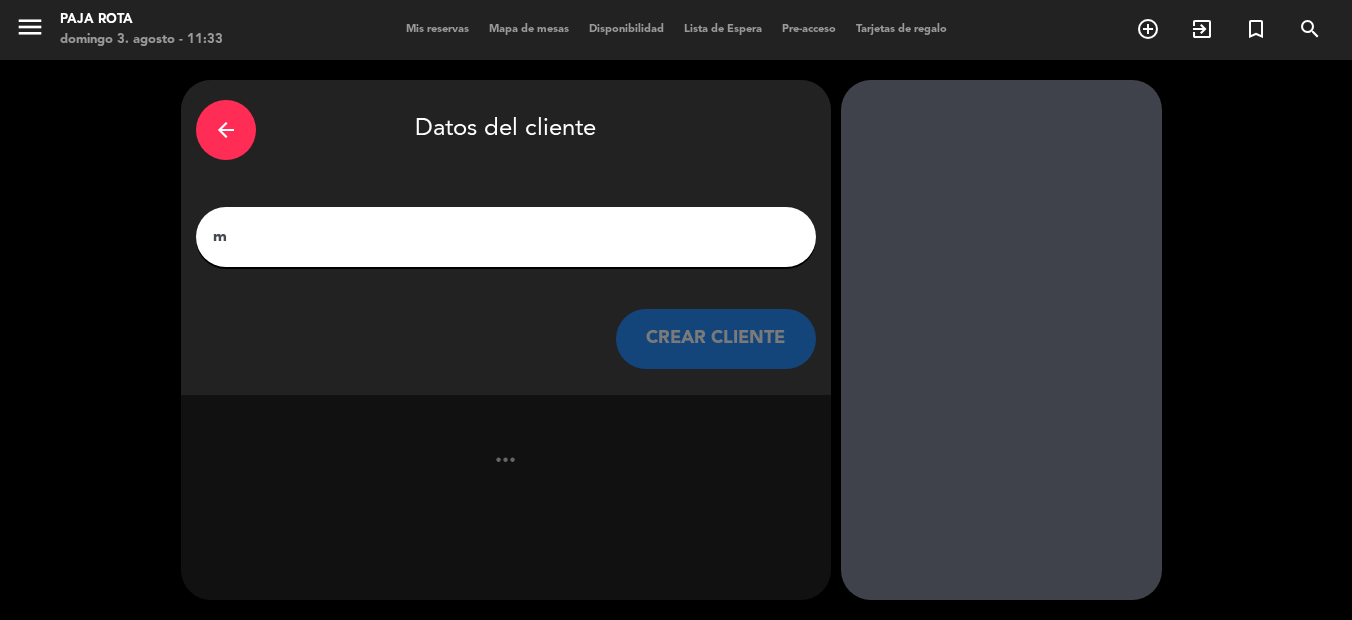 scroll, scrollTop: 0, scrollLeft: 0, axis: both 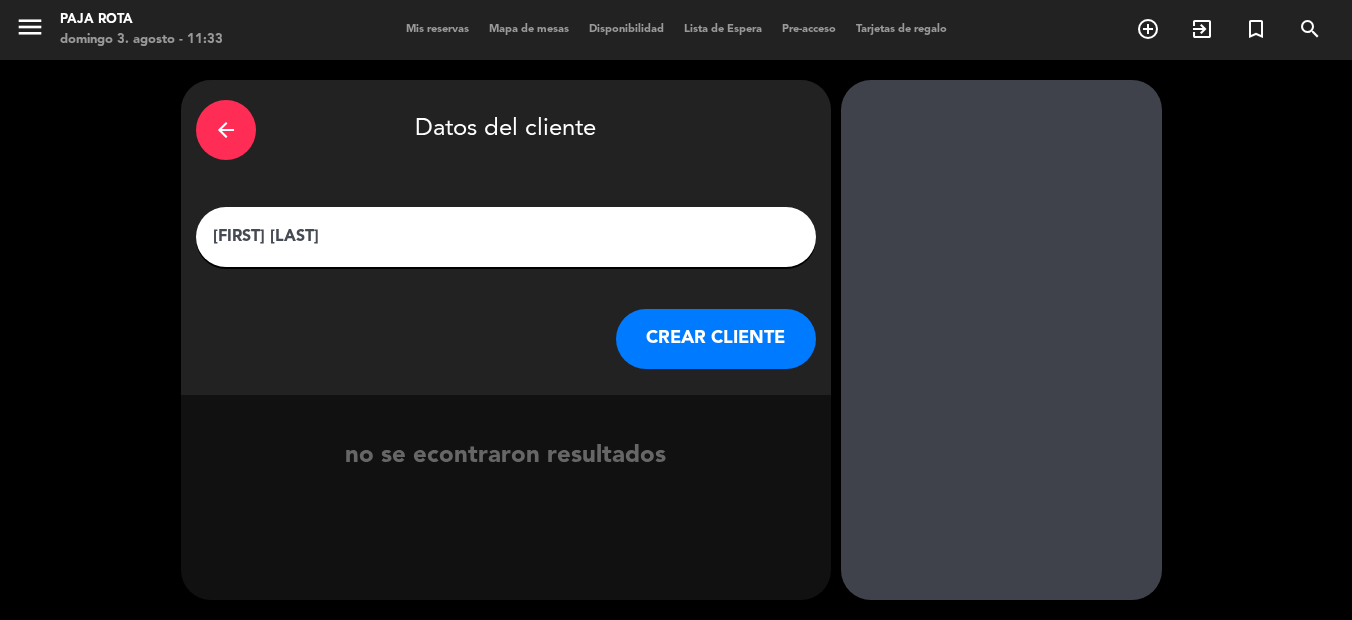 type on "[FIRST] [LAST]" 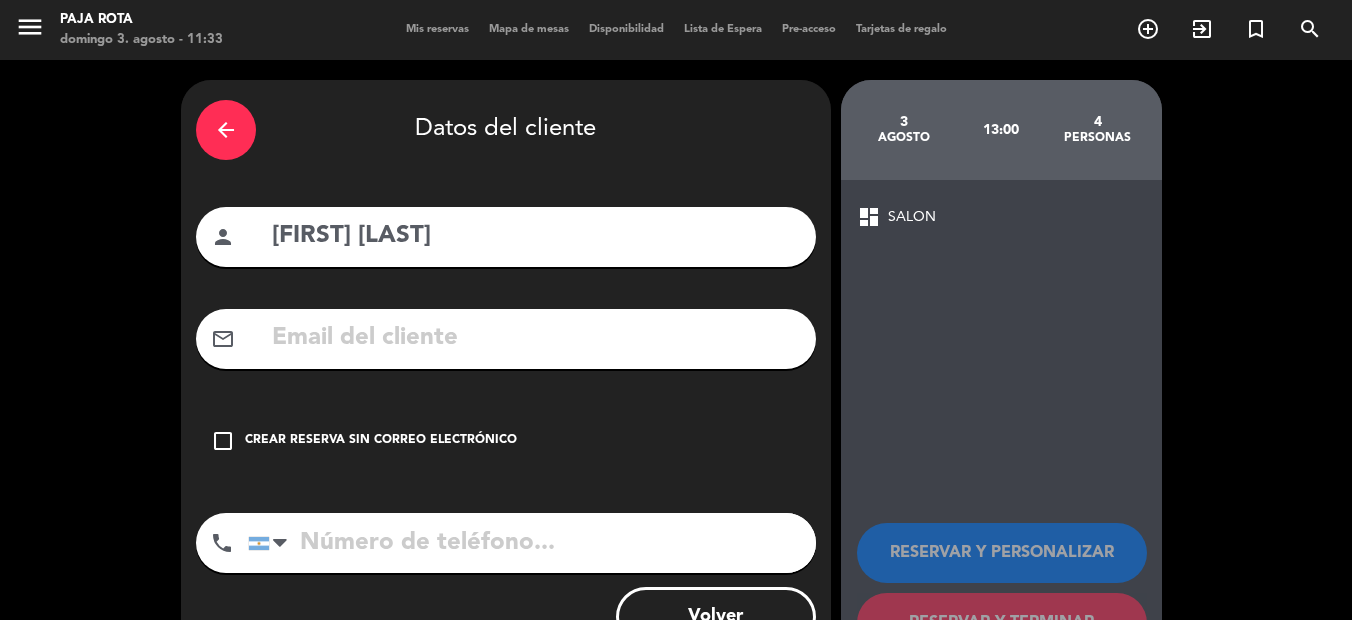 click at bounding box center [535, 338] 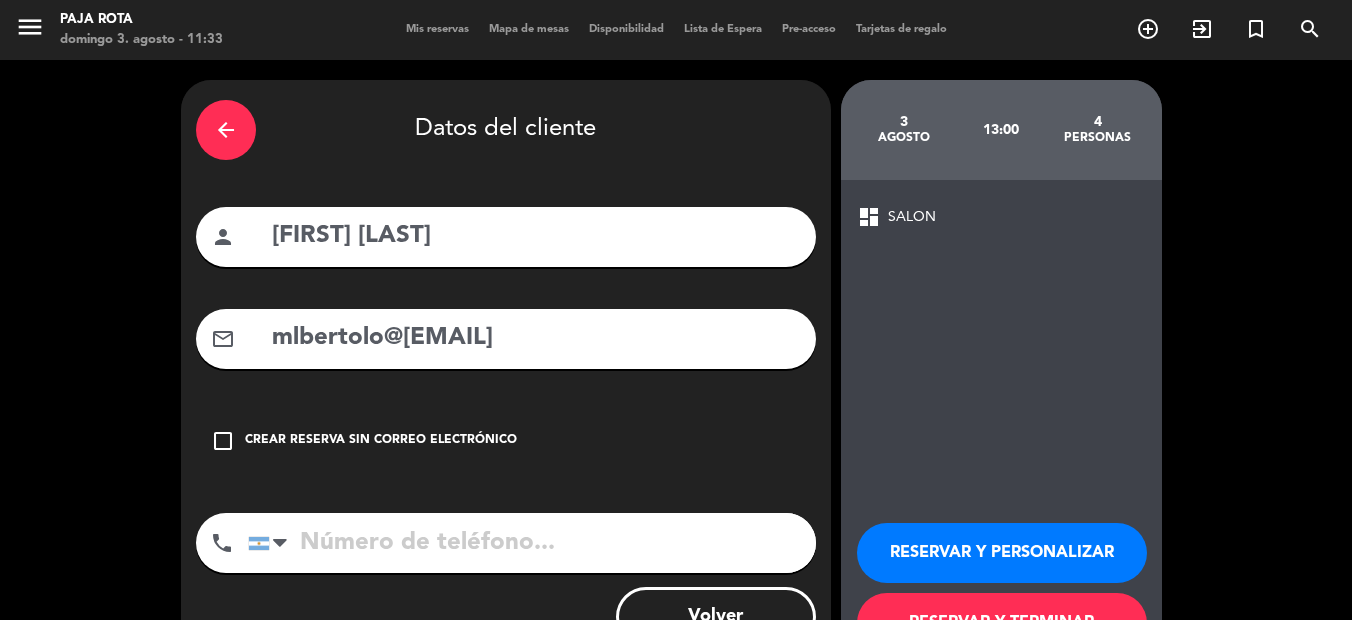 type on "mlbertolo@[EMAIL]" 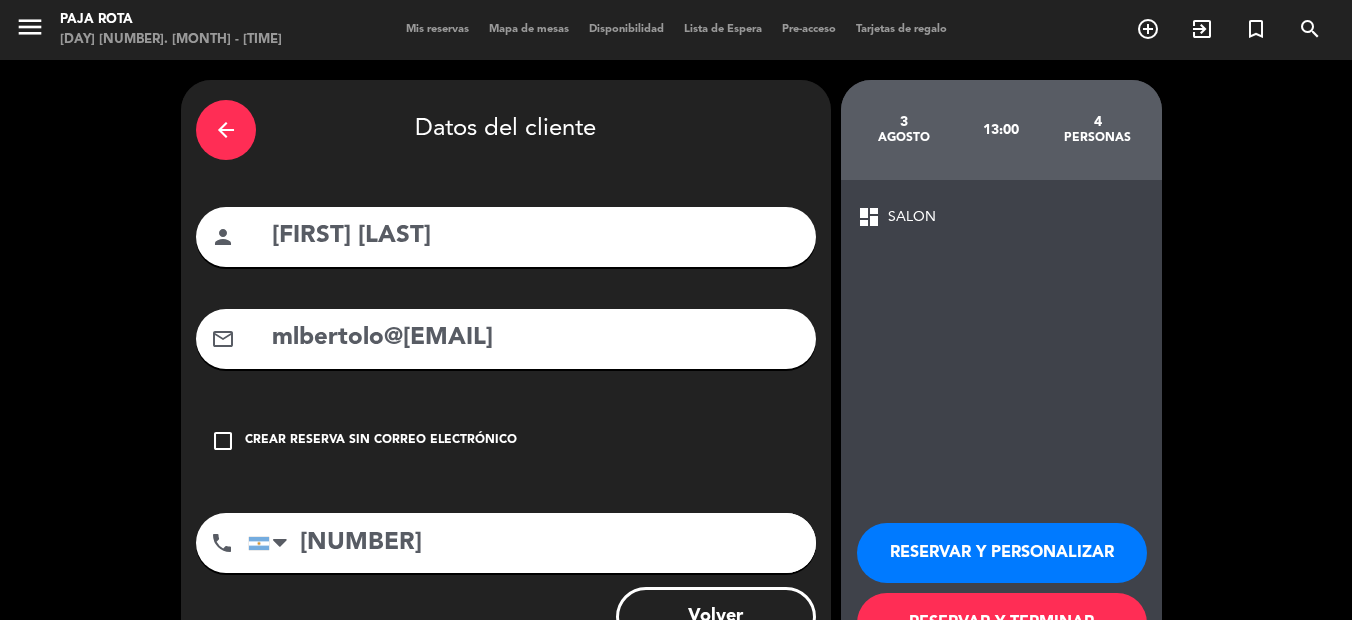 scroll, scrollTop: 77, scrollLeft: 0, axis: vertical 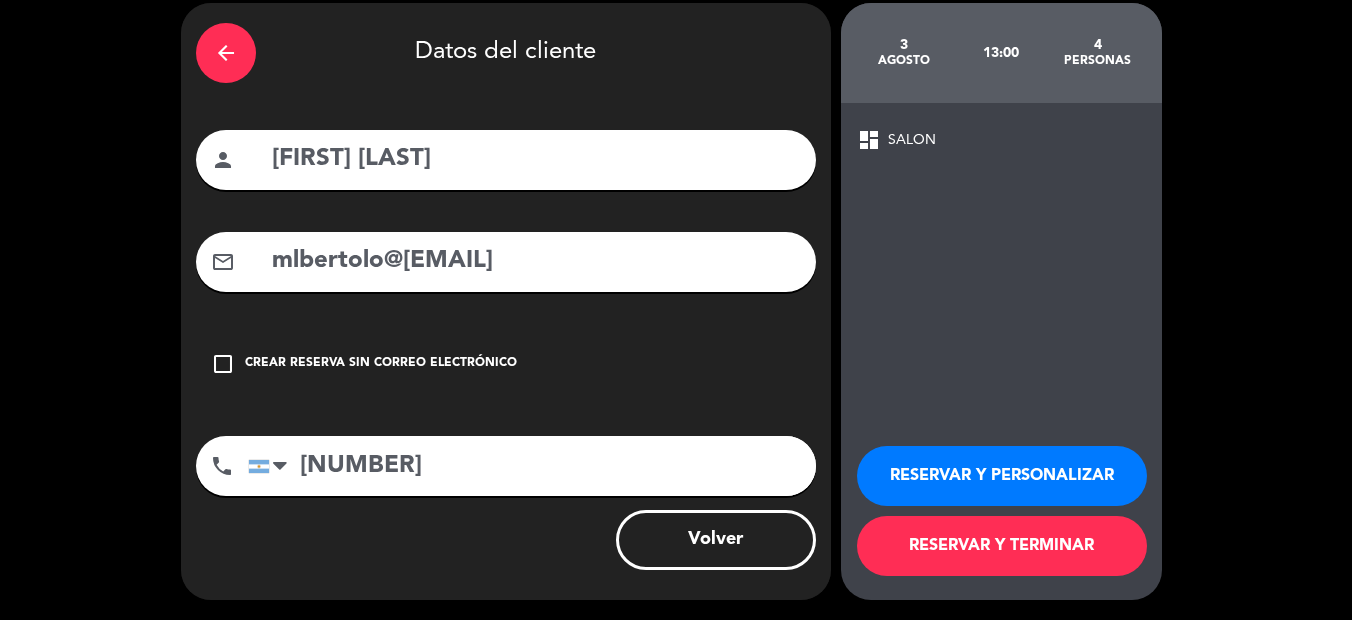 type on "[NUMBER]" 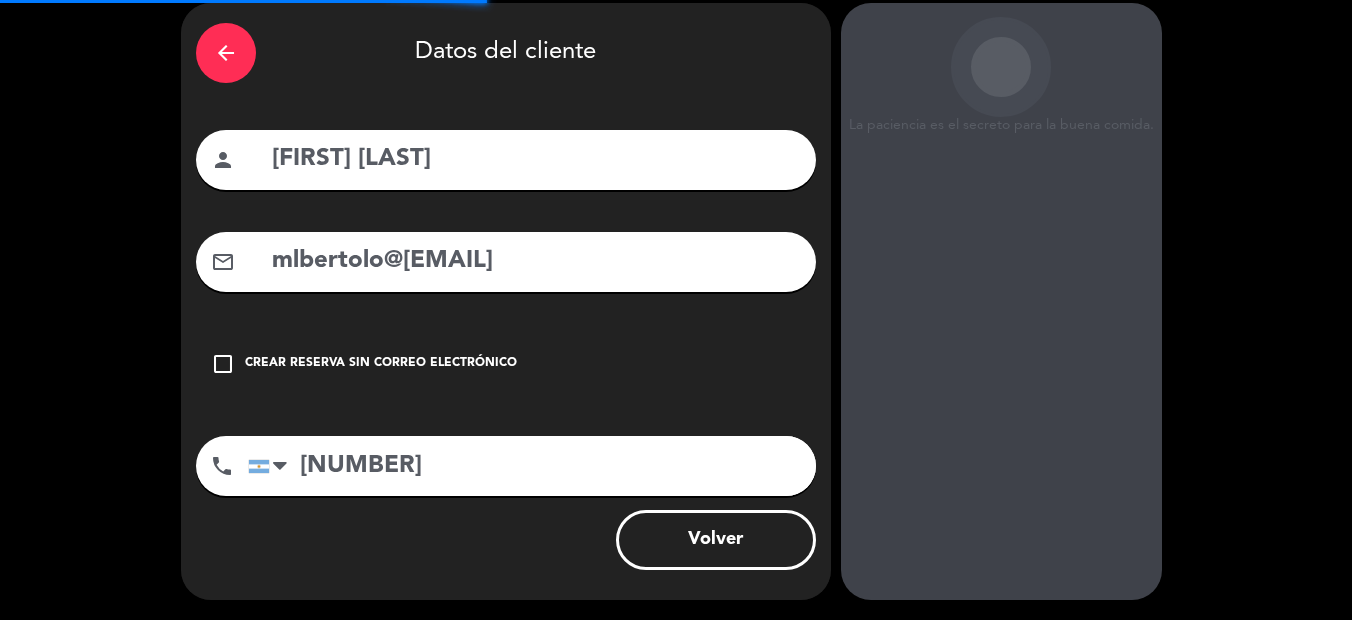 scroll, scrollTop: 0, scrollLeft: 0, axis: both 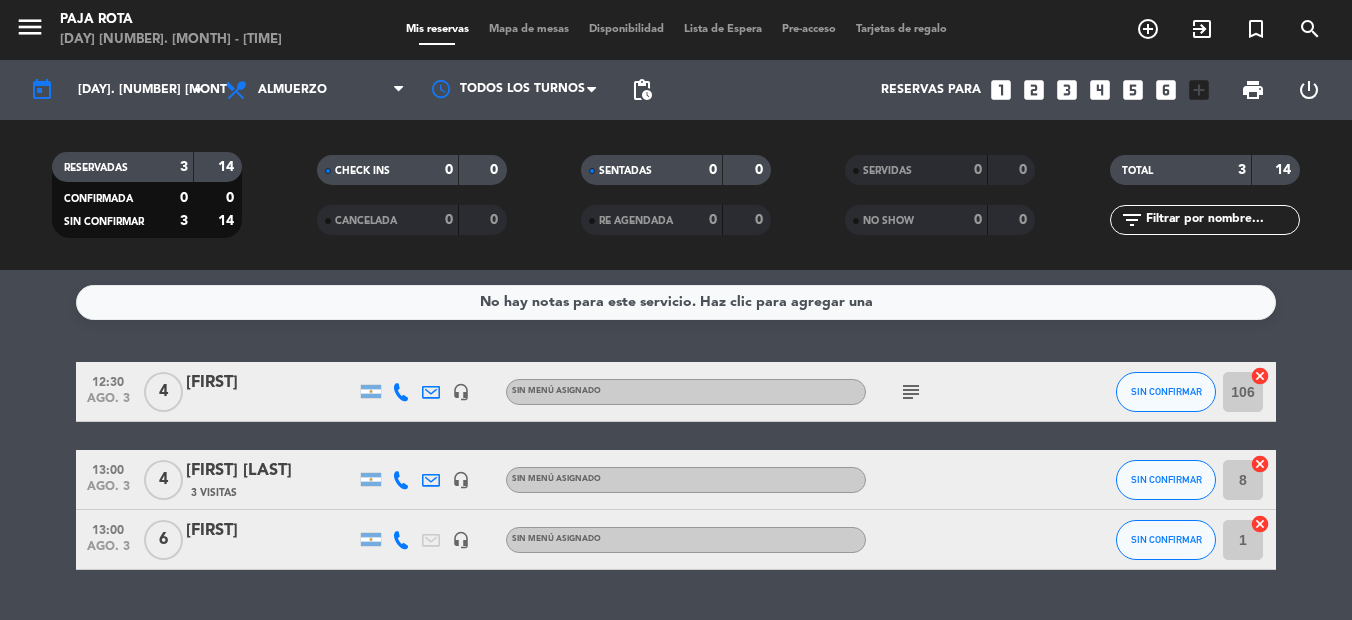 click on "subject" 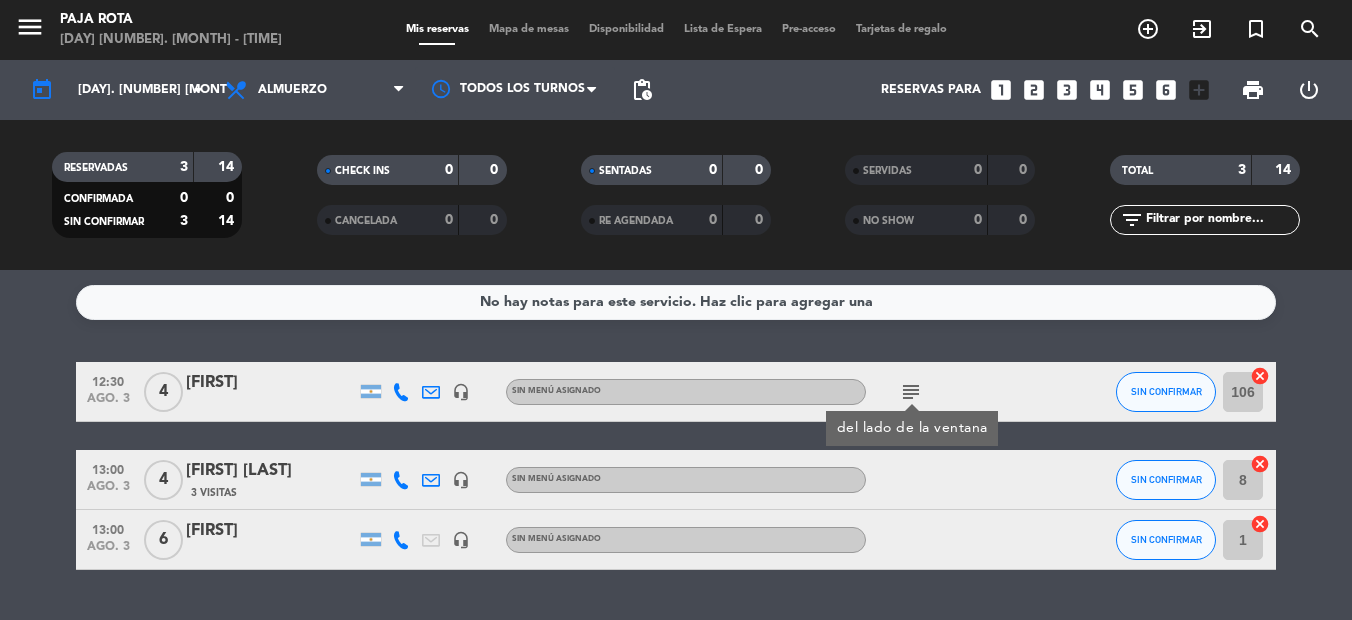 click on "subject" 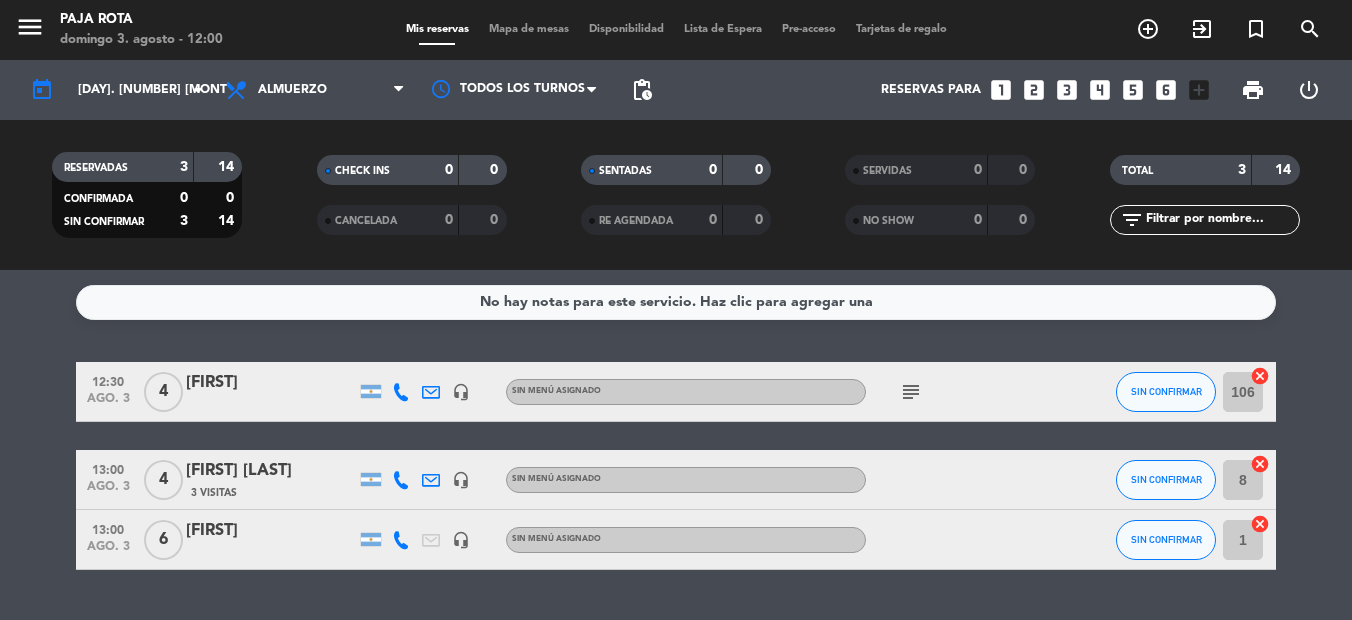 click on "looks_two" at bounding box center (1034, 90) 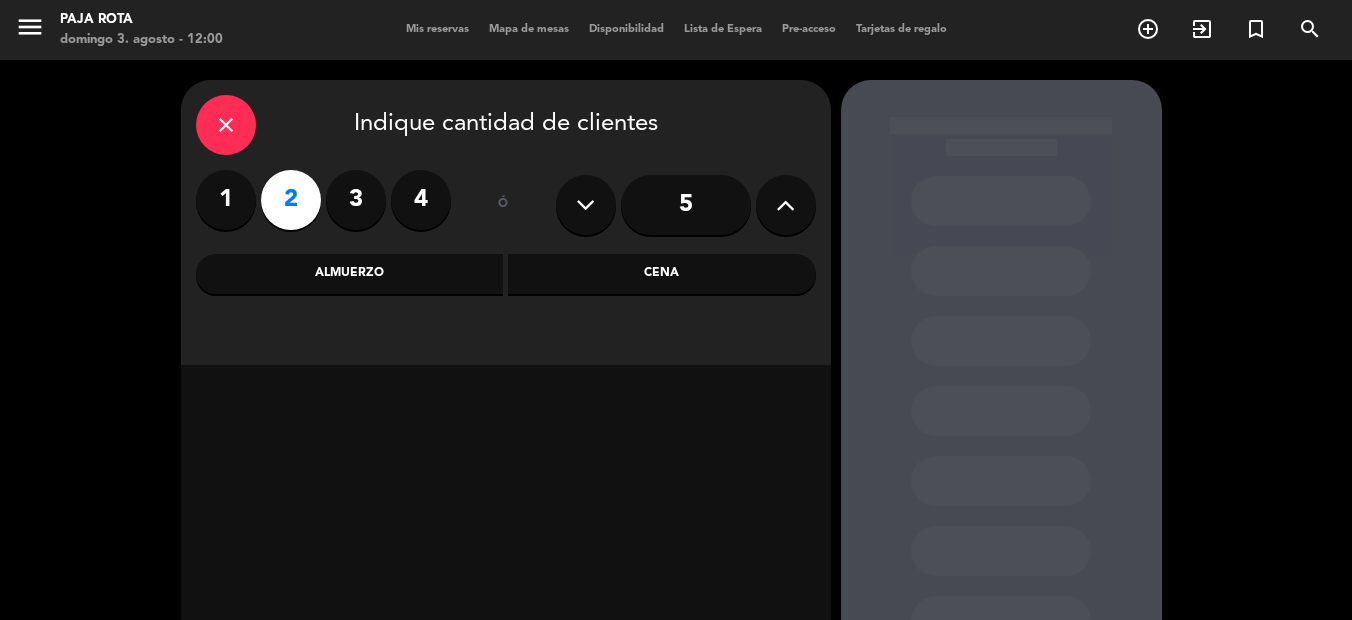 click on "Almuerzo" at bounding box center (350, 274) 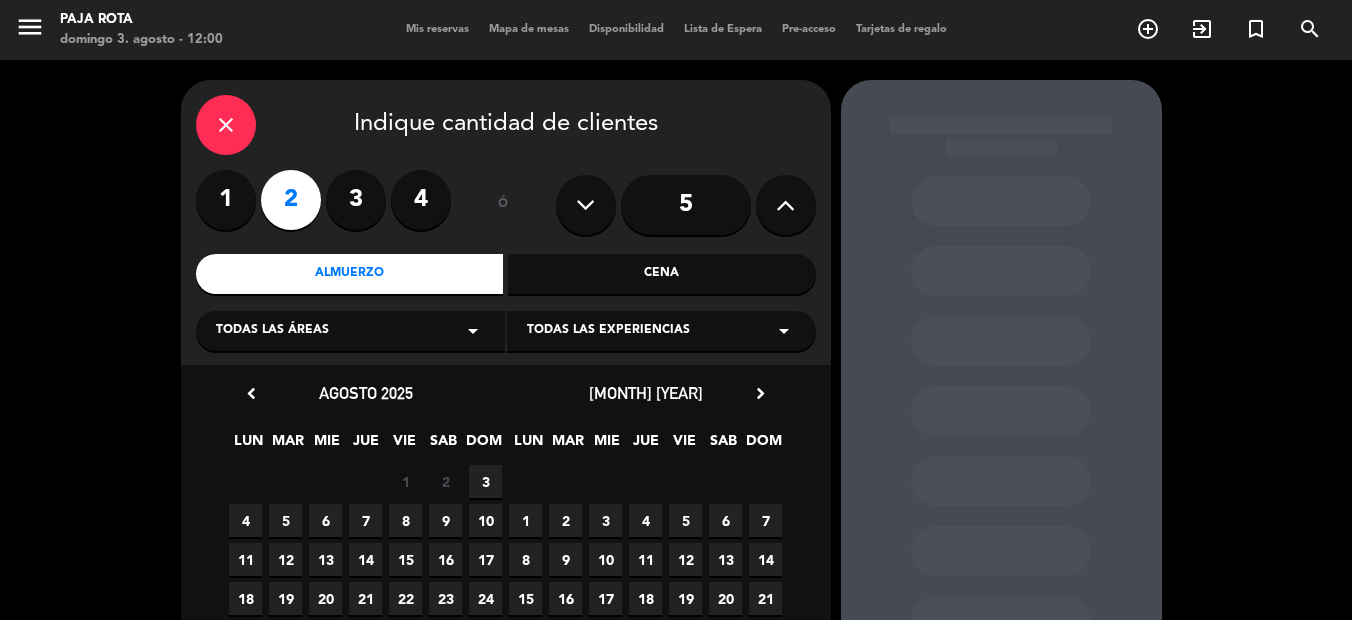 click on "3" at bounding box center (485, 481) 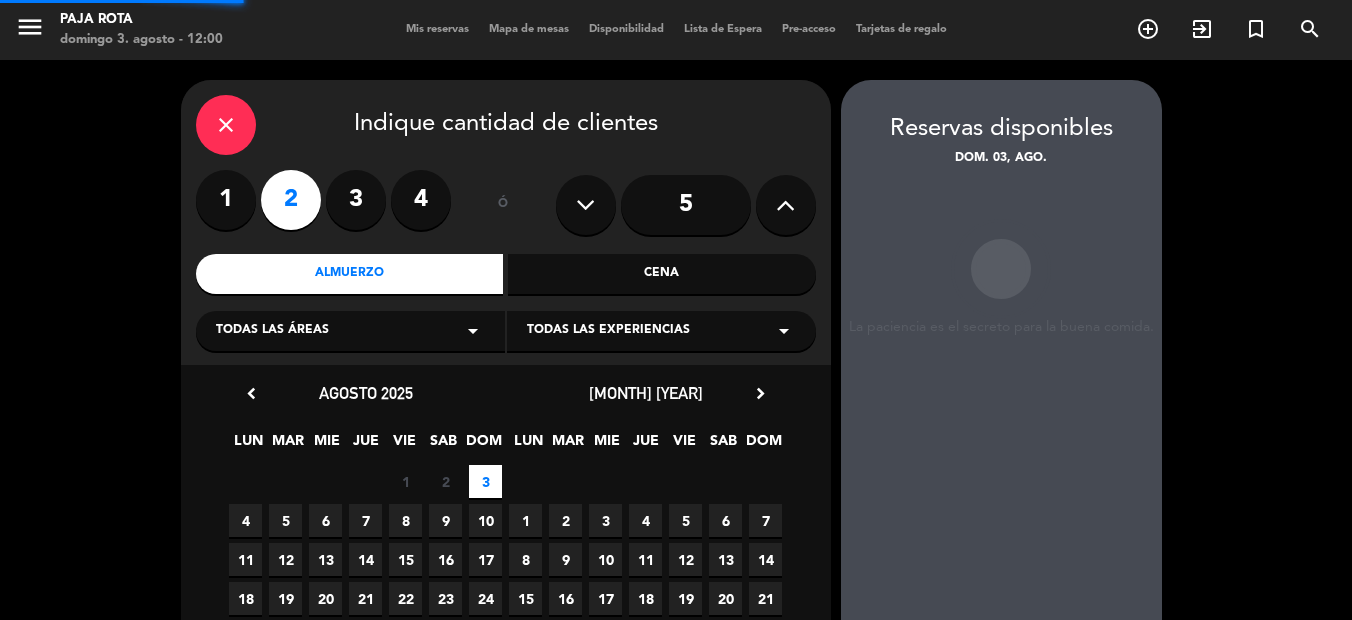 scroll, scrollTop: 80, scrollLeft: 0, axis: vertical 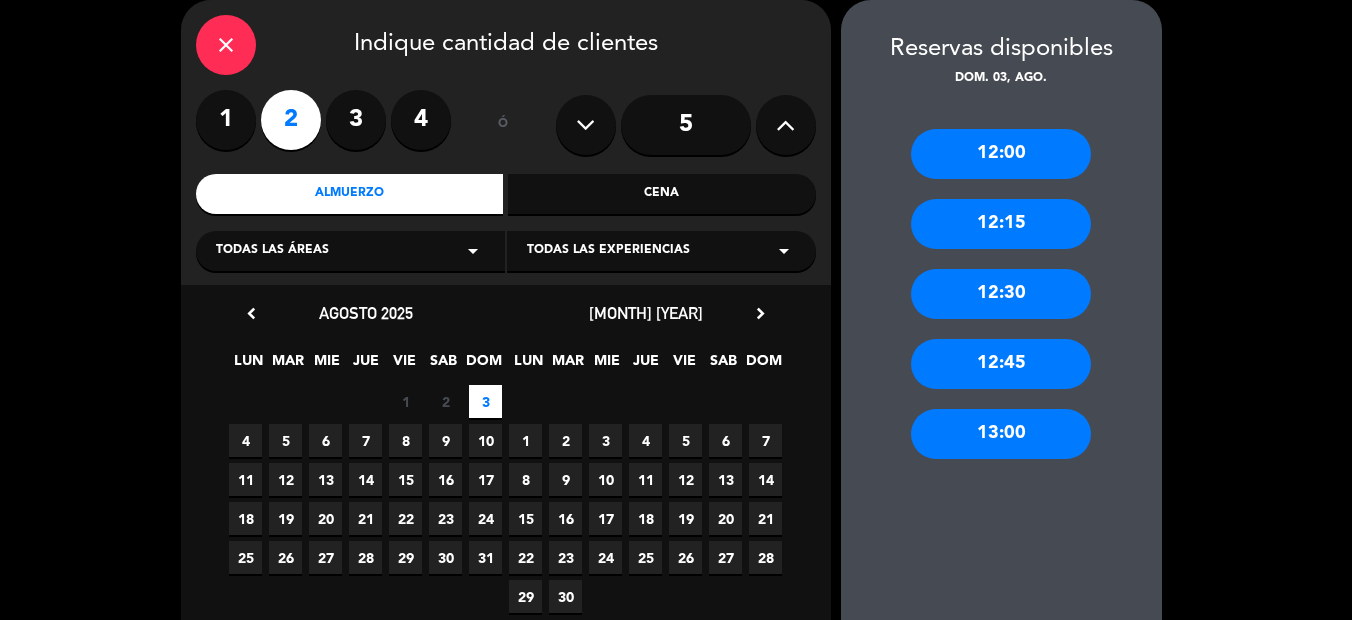 click on "13:00" at bounding box center (1001, 434) 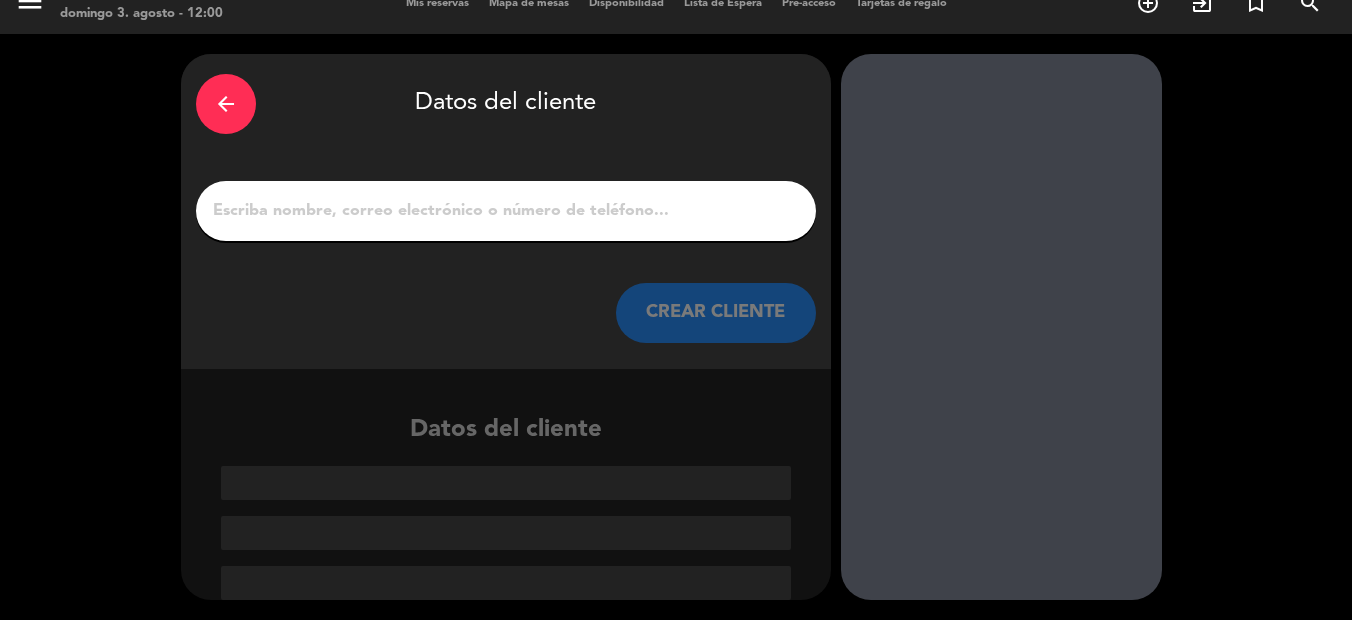 scroll, scrollTop: 26, scrollLeft: 0, axis: vertical 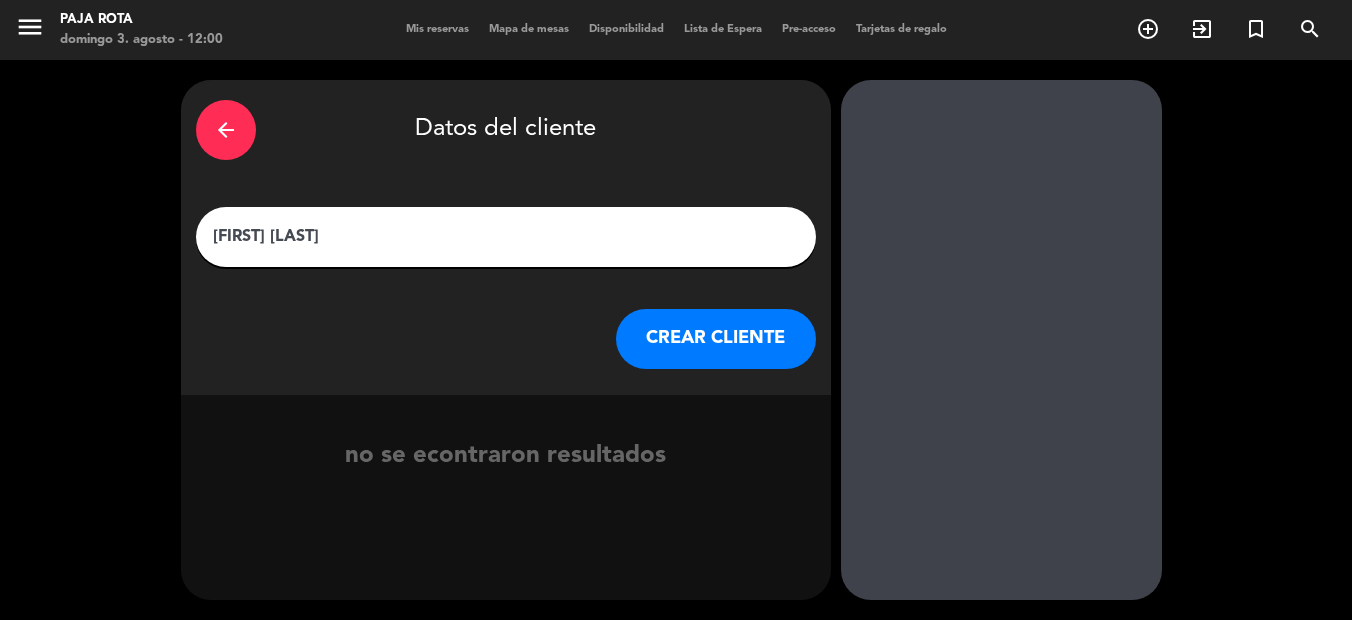 type on "[FIRST] [LAST]" 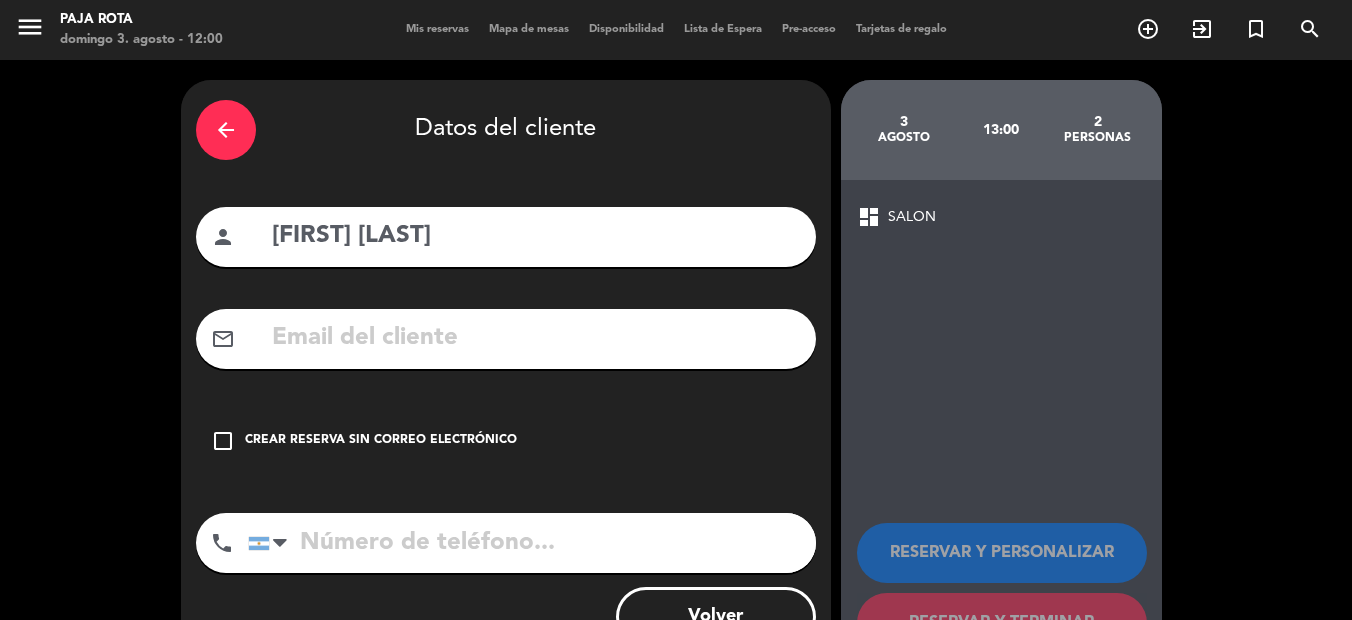 click at bounding box center (535, 338) 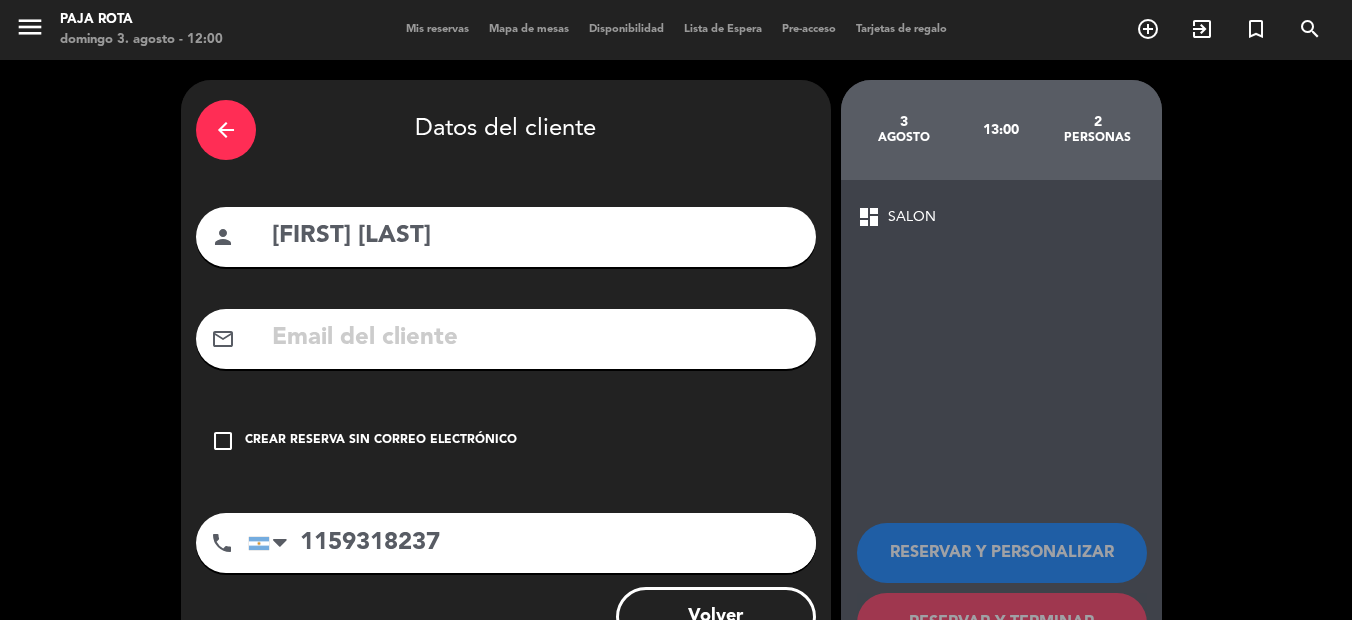 type on "1159318237" 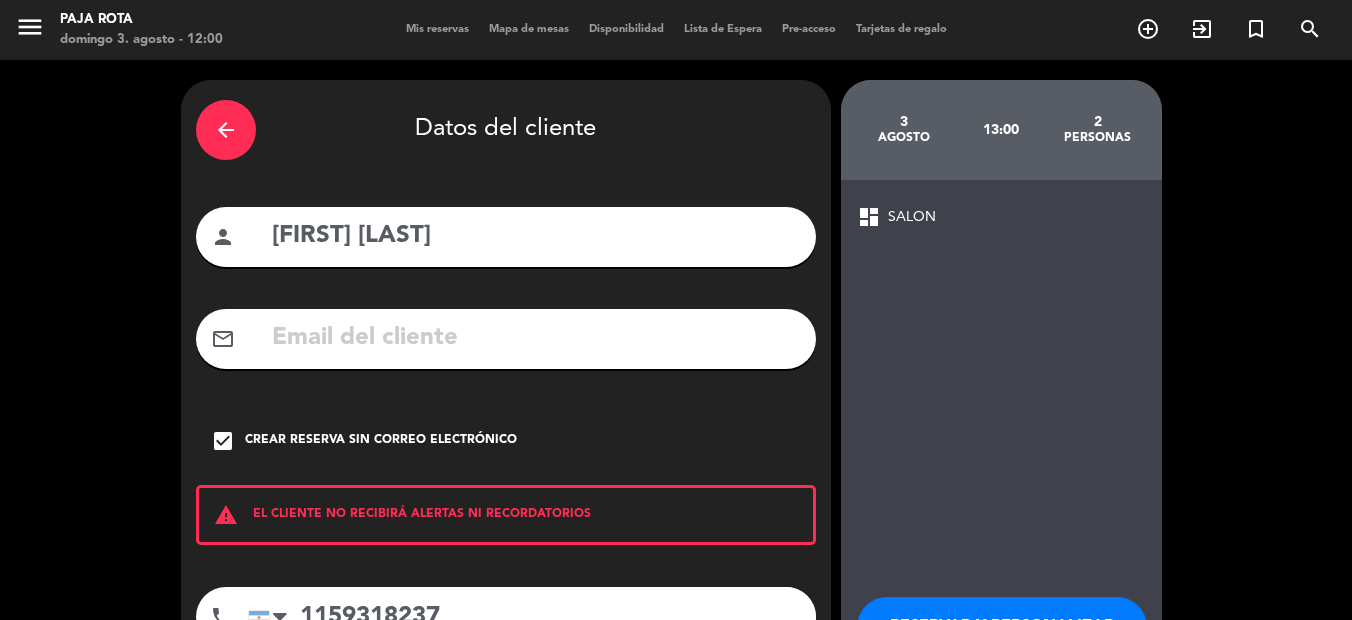 scroll, scrollTop: 100, scrollLeft: 0, axis: vertical 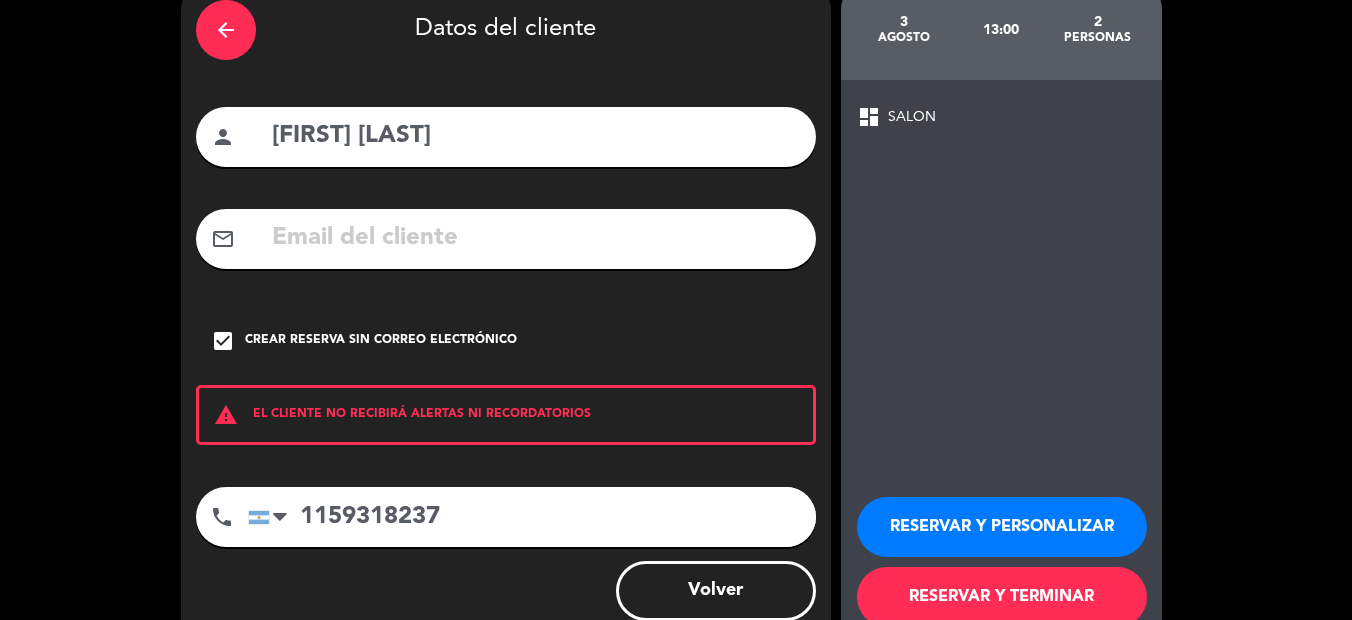 click on "RESERVAR Y TERMINAR" at bounding box center [1002, 597] 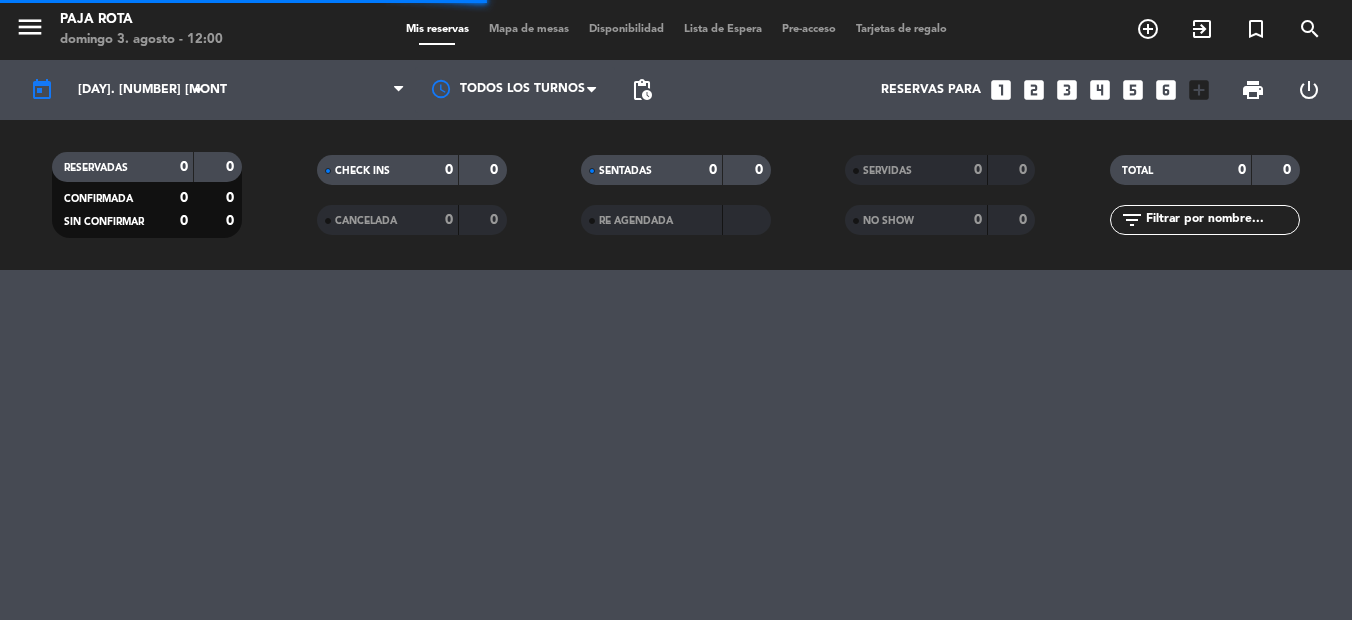 scroll, scrollTop: 0, scrollLeft: 0, axis: both 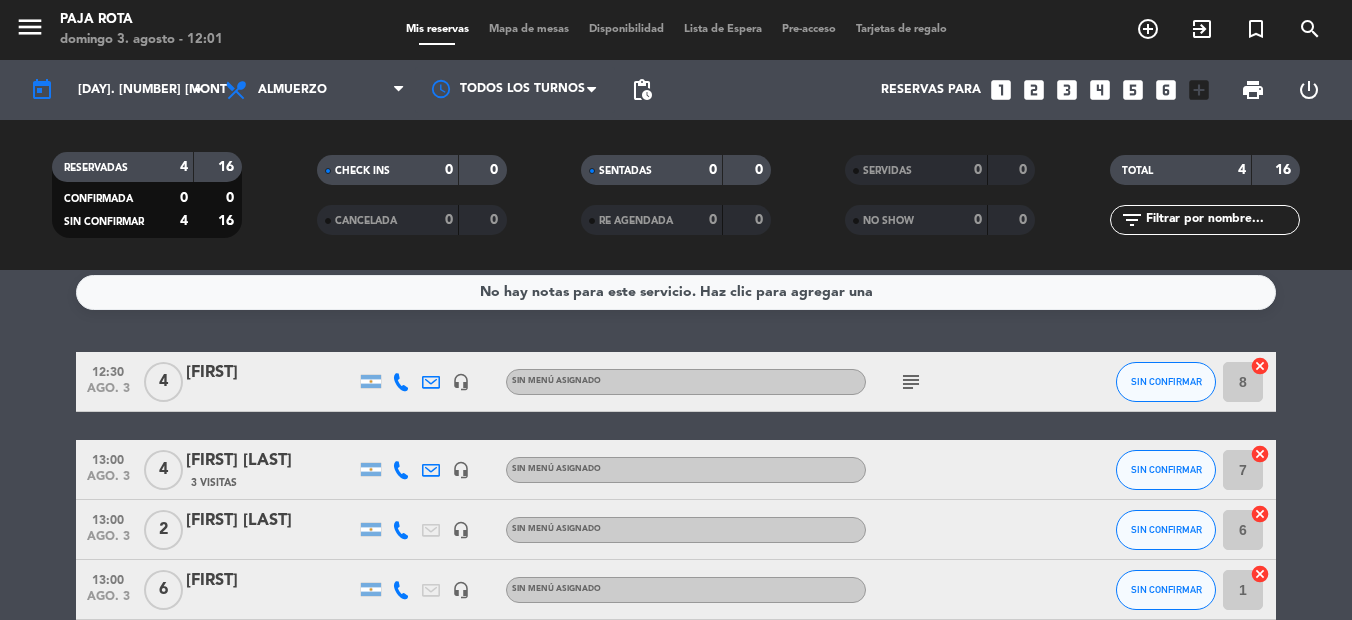 click on "subject" 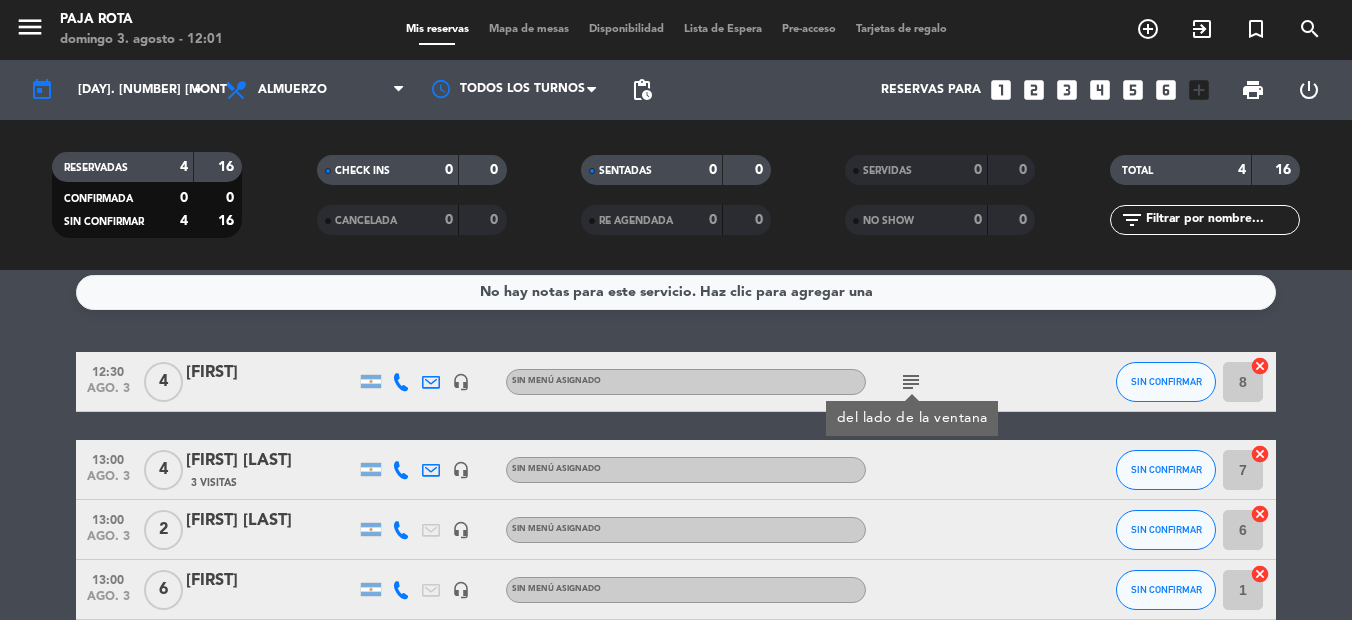 click on "No hay notas para este servicio. Haz clic para agregar una   12:30   ago. 3   4   [FIRST] [LAST]   headset_mic  Sin menú asignado  subject  del lado de la ventana SIN CONFIRMAR 8  cancel   13:00   ago. 3   4   [FIRST] [LAST]   3 Visitas   headset_mic  Sin menú asignado SIN CONFIRMAR 7  cancel   13:00   ago. 3   2   [FIRST] [LAST]    headset_mic  Sin menú asignado SIN CONFIRMAR 6  cancel   13:00   ago. 3   6   tamara   headset_mic  Sin menú asignado SIN CONFIRMAR 1  cancel" 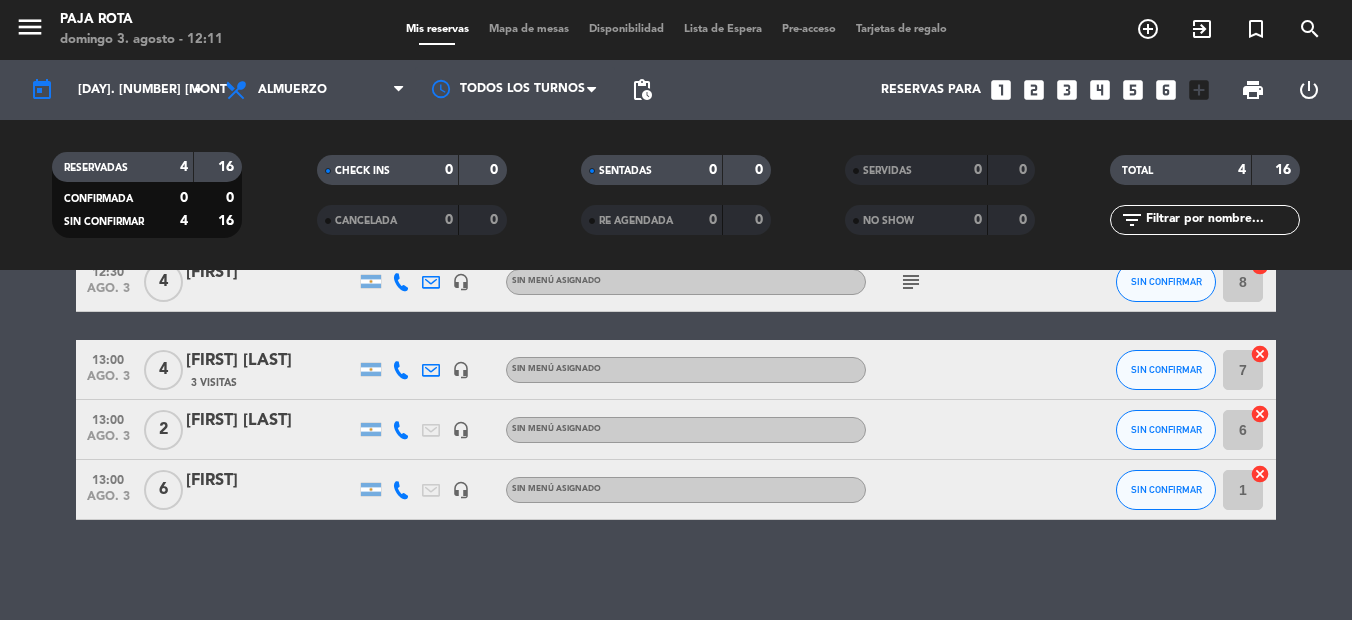 scroll, scrollTop: 0, scrollLeft: 0, axis: both 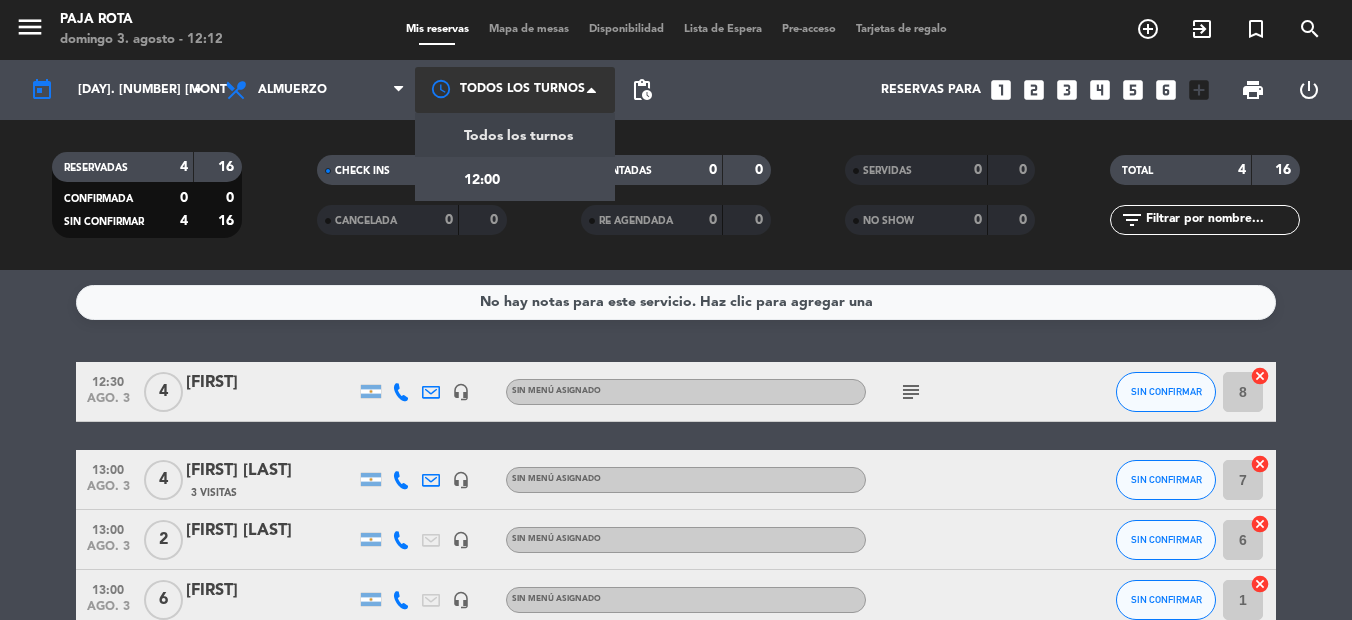click 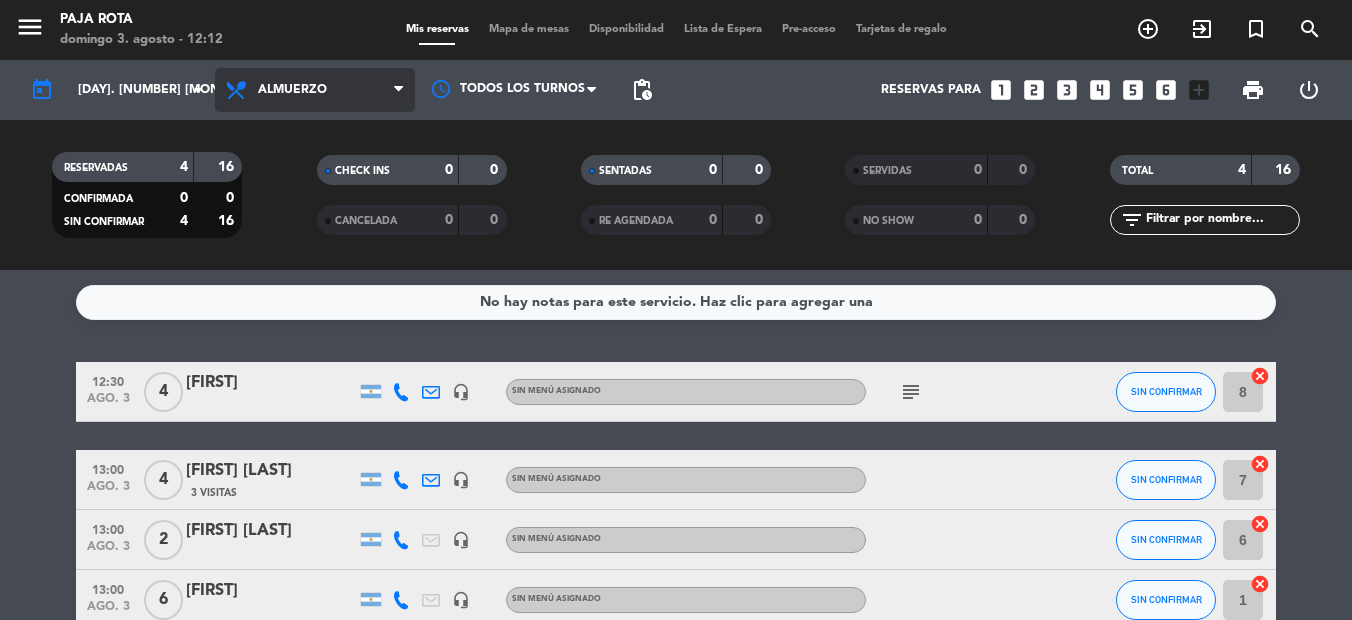 click on "Almuerzo" at bounding box center [315, 90] 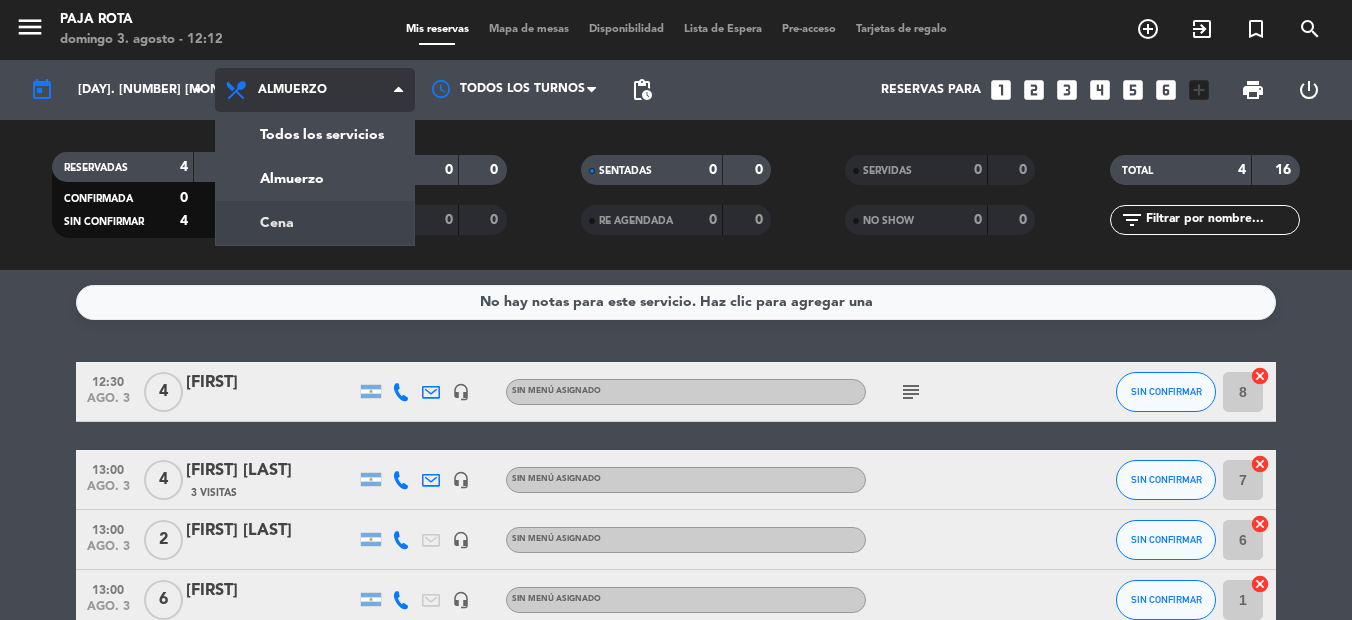 click on "menu  PAJA ROTA   domingo 3. agosto - 12:12   Mis reservas   Mapa de mesas   Disponibilidad   Lista de Espera   Pre-acceso   Tarjetas de regalo  add_circle_outline exit_to_app turned_in_not search today    dom. 3 ago. arrow_drop_down  Todos los servicios  Almuerzo  Cena  Almuerzo  Todos los servicios  Almuerzo  Cena Todos los turnos pending_actions  Reservas para   looks_one   looks_two   looks_3   looks_4   looks_5   looks_6   add_box  print  power_settings_new   RESERVADAS   4   16   CONFIRMADA   0   0   SIN CONFIRMAR   4   16   CHECK INS   0   0   CANCELADA   0   0   SENTADAS   0   0   RE AGENDADA   0   0   SERVIDAS   0   0   NO SHOW   0   0   TOTAL   4   16  filter_list" 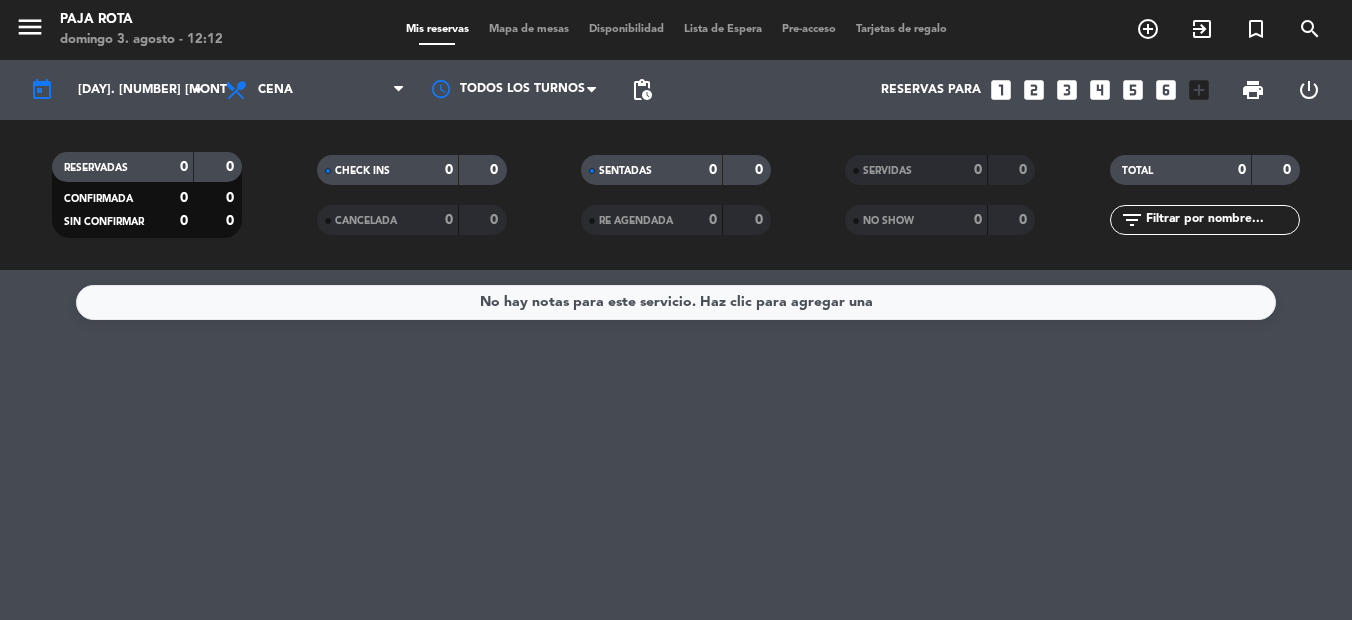 click on "Cena" at bounding box center (315, 90) 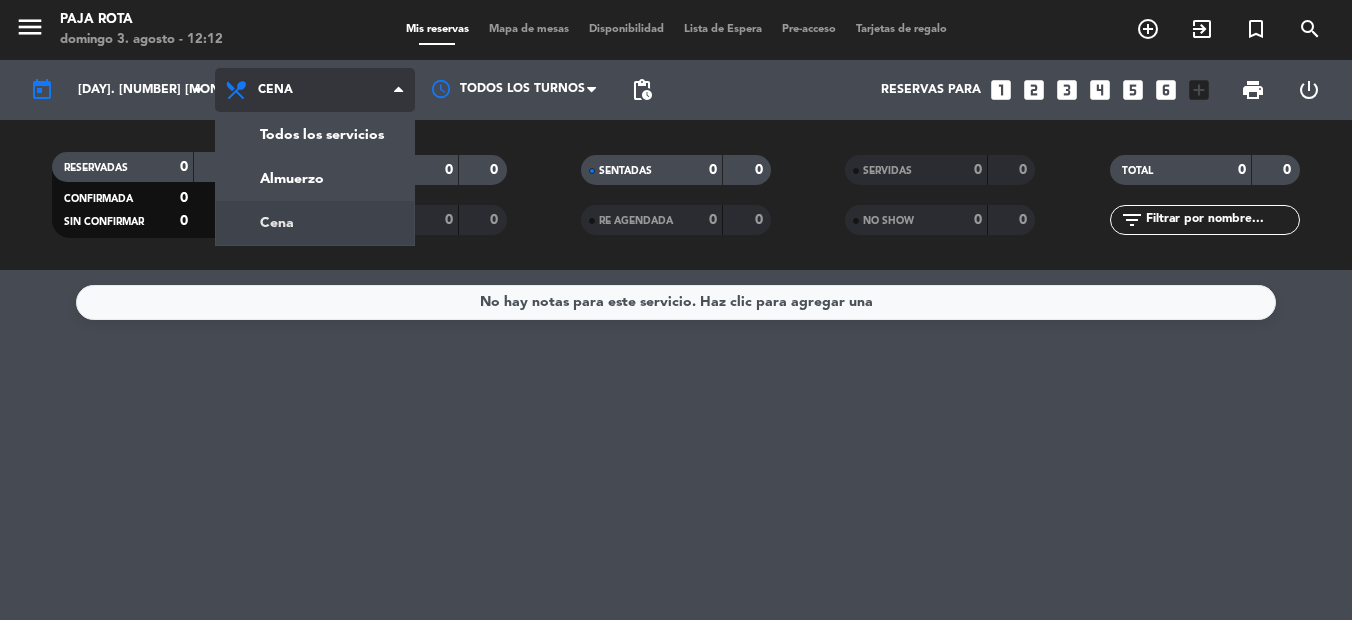 click on "menu  PAJA ROTA   domingo 3. agosto - 12:12   Mis reservas   Mapa de mesas   Disponibilidad   Lista de Espera   Pre-acceso   Tarjetas de regalo  add_circle_outline exit_to_app turned_in_not search today    dom. 3 ago. arrow_drop_down  Todos los servicios  Almuerzo  Cena  Cena  Todos los servicios  Almuerzo  Cena Todos los turnos pending_actions  Reservas para   looks_one   looks_two   looks_3   looks_4   looks_5   looks_6   add_box  print  power_settings_new   RESERVADAS   0   0   CONFIRMADA   0   0   SIN CONFIRMAR   0   0   CHECK INS   0   0   CANCELADA   0   0   SENTADAS   0   0   RE AGENDADA   0   0   SERVIDAS   0   0   NO SHOW   0   0   TOTAL   0   0  filter_list" 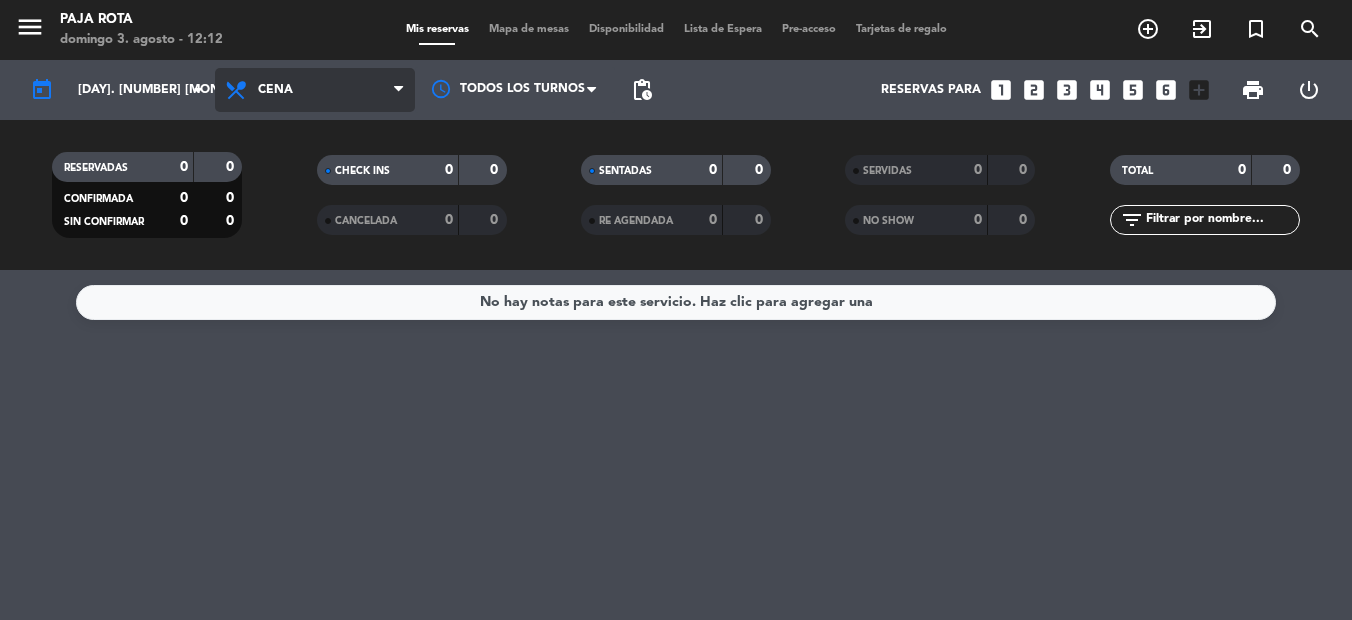 click on "Cena" at bounding box center [315, 90] 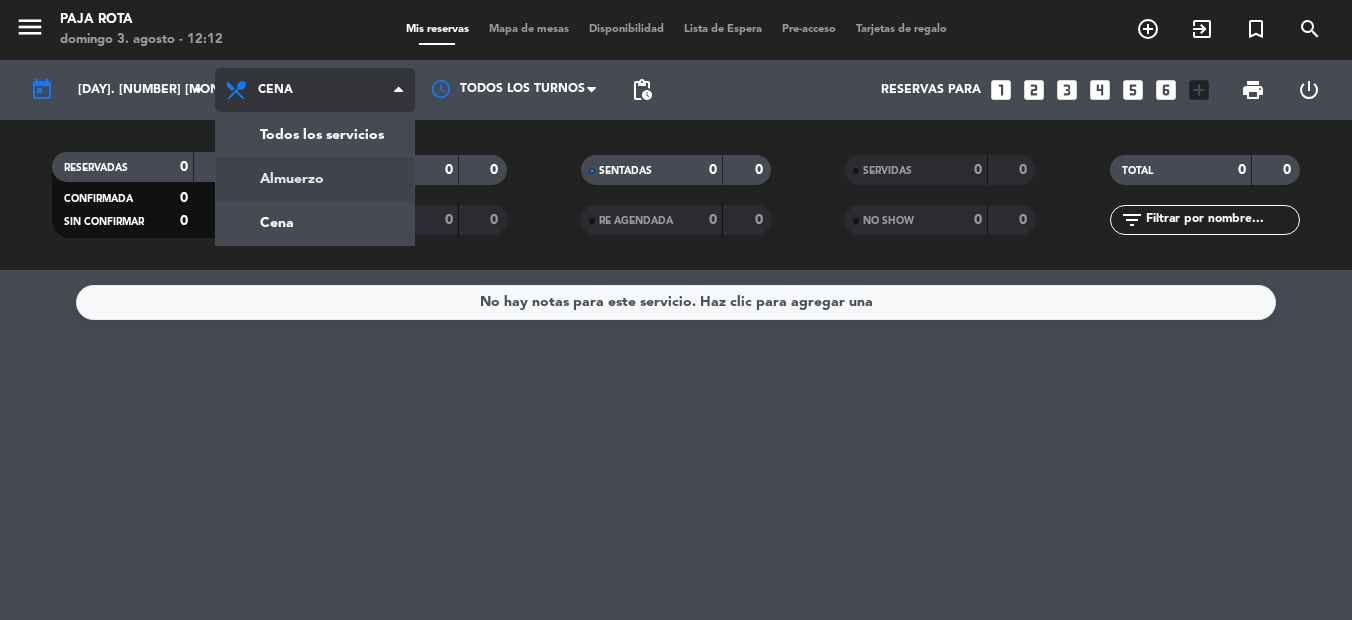 click on "menu  PAJA ROTA   domingo 3. agosto - 12:12   Mis reservas   Mapa de mesas   Disponibilidad   Lista de Espera   Pre-acceso   Tarjetas de regalo  add_circle_outline exit_to_app turned_in_not search today    dom. 3 ago. arrow_drop_down  Todos los servicios  Almuerzo  Cena  Cena  Todos los servicios  Almuerzo  Cena Todos los turnos pending_actions  Reservas para   looks_one   looks_two   looks_3   looks_4   looks_5   looks_6   add_box  print  power_settings_new   RESERVADAS   0   0   CONFIRMADA   0   0   SIN CONFIRMAR   0   0   CHECK INS   0   0   CANCELADA   0   0   SENTADAS   0   0   RE AGENDADA   0   0   SERVIDAS   0   0   NO SHOW   0   0   TOTAL   0   0  filter_list" 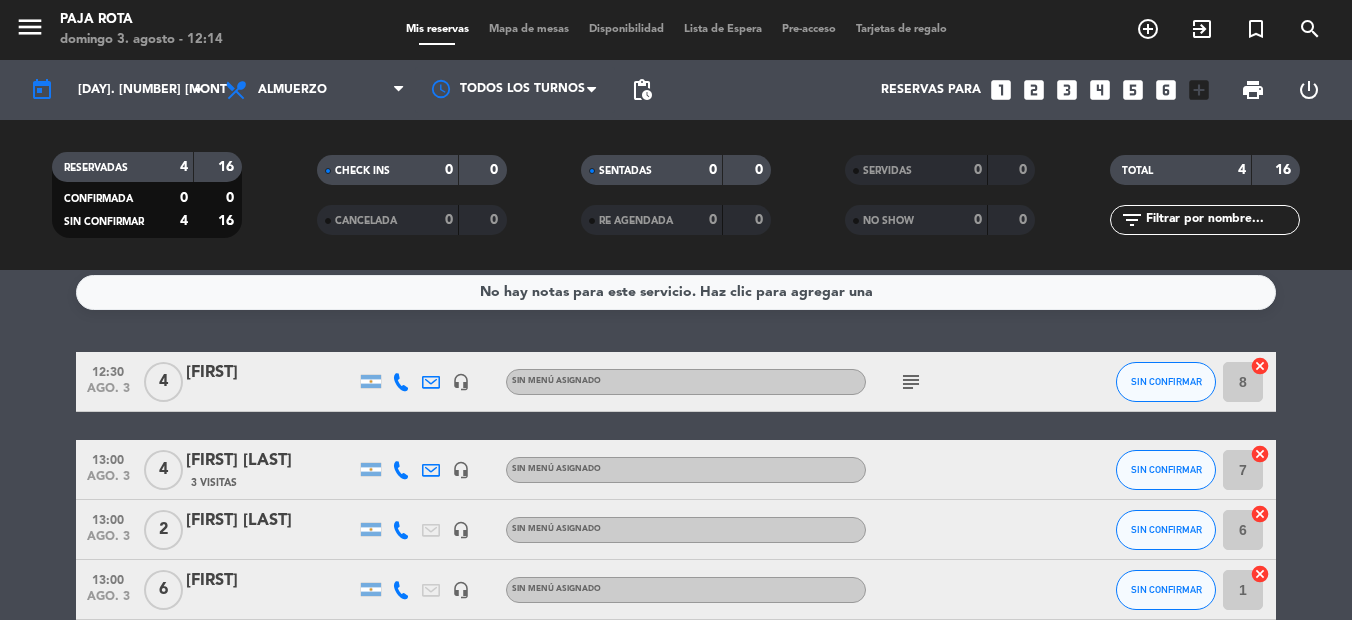 scroll, scrollTop: 0, scrollLeft: 0, axis: both 